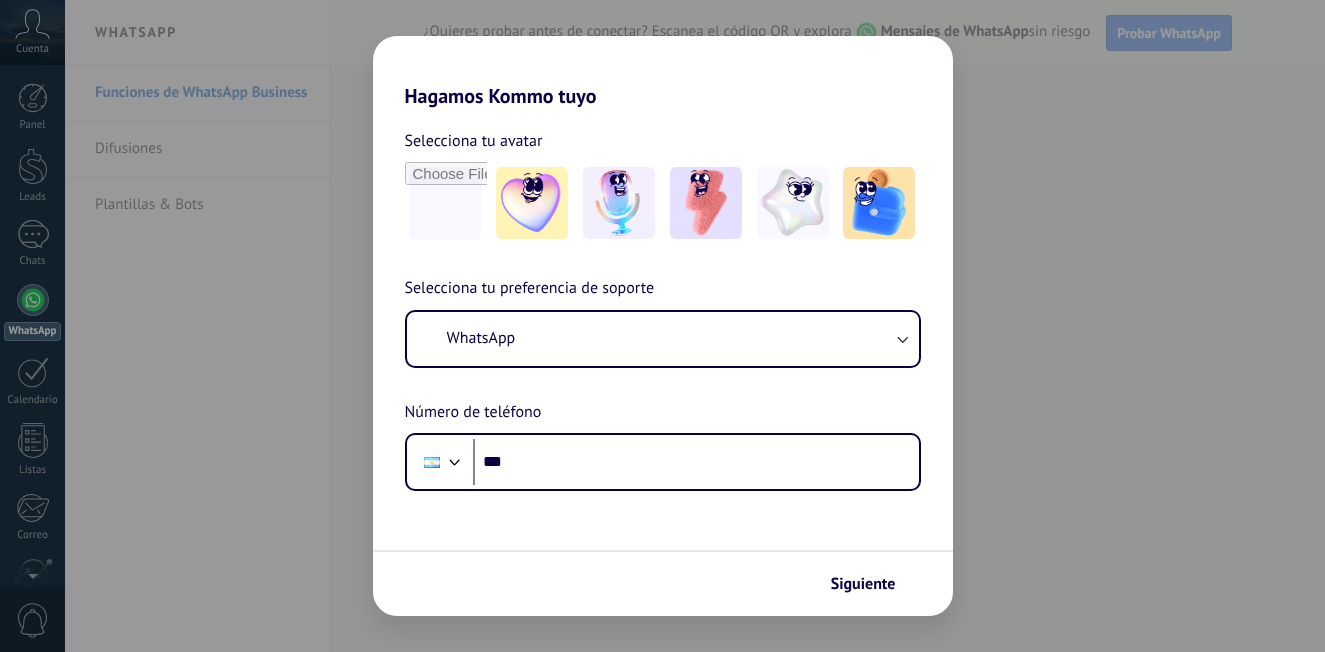 scroll, scrollTop: 0, scrollLeft: 0, axis: both 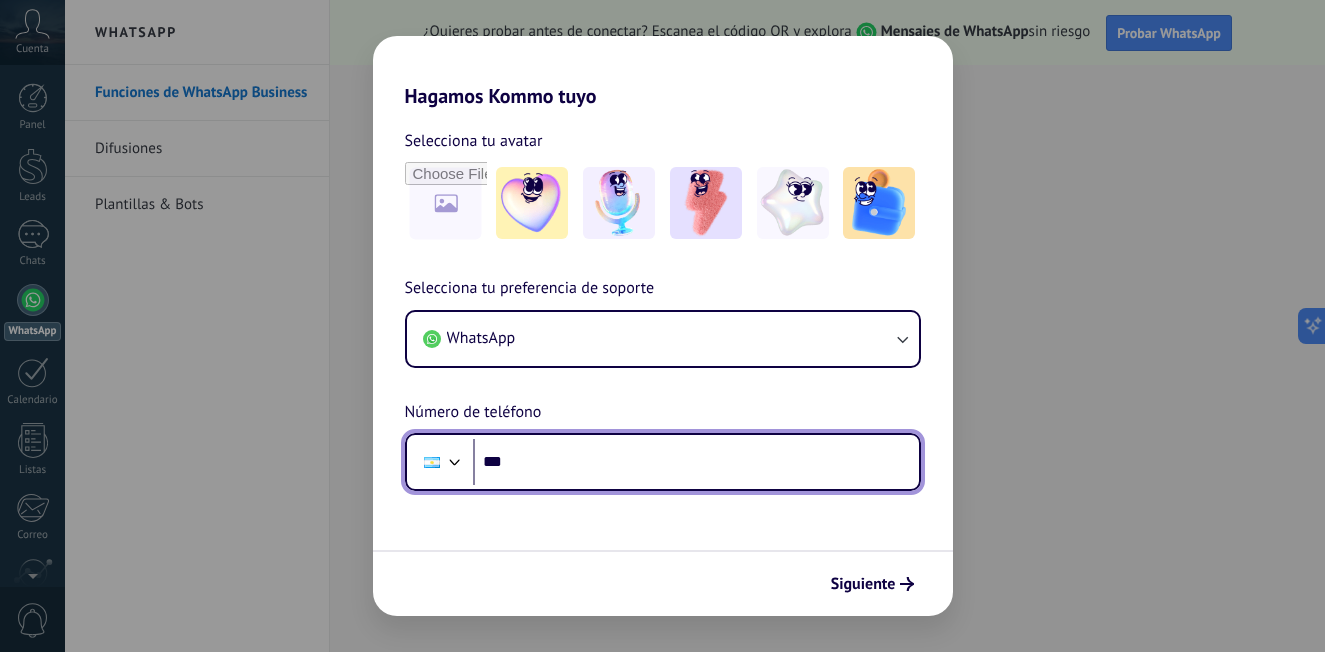 click on "***" at bounding box center (696, 462) 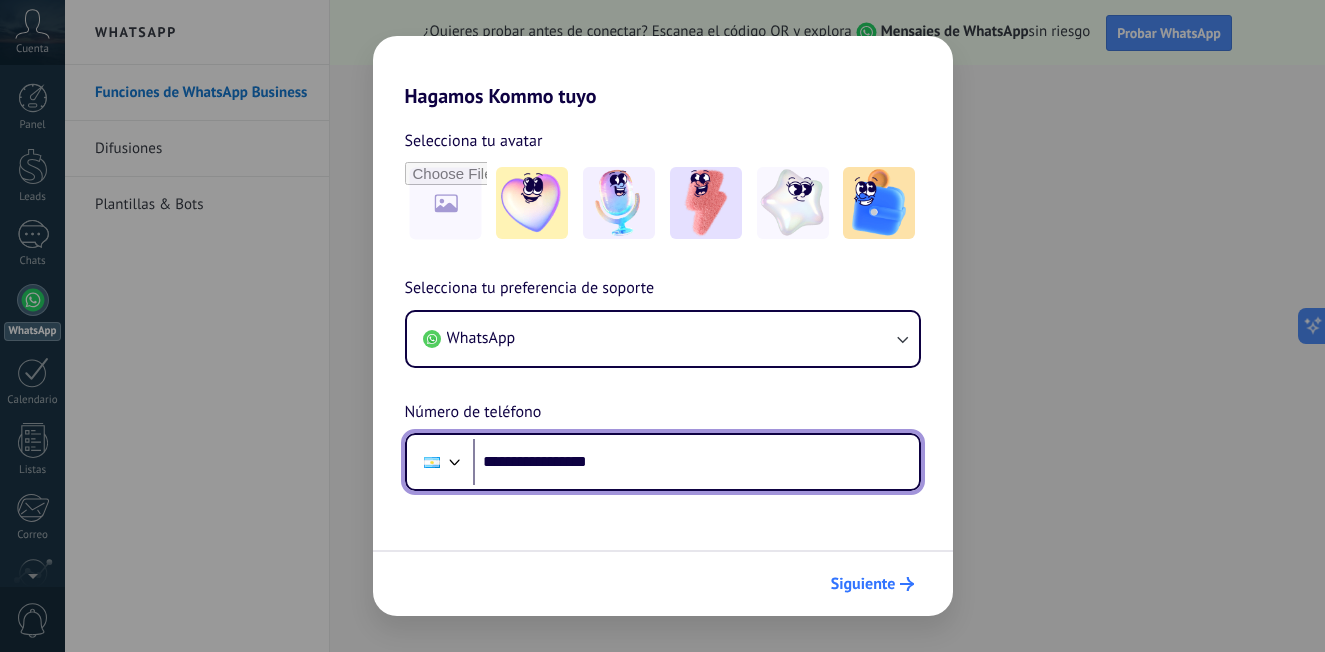 type on "**********" 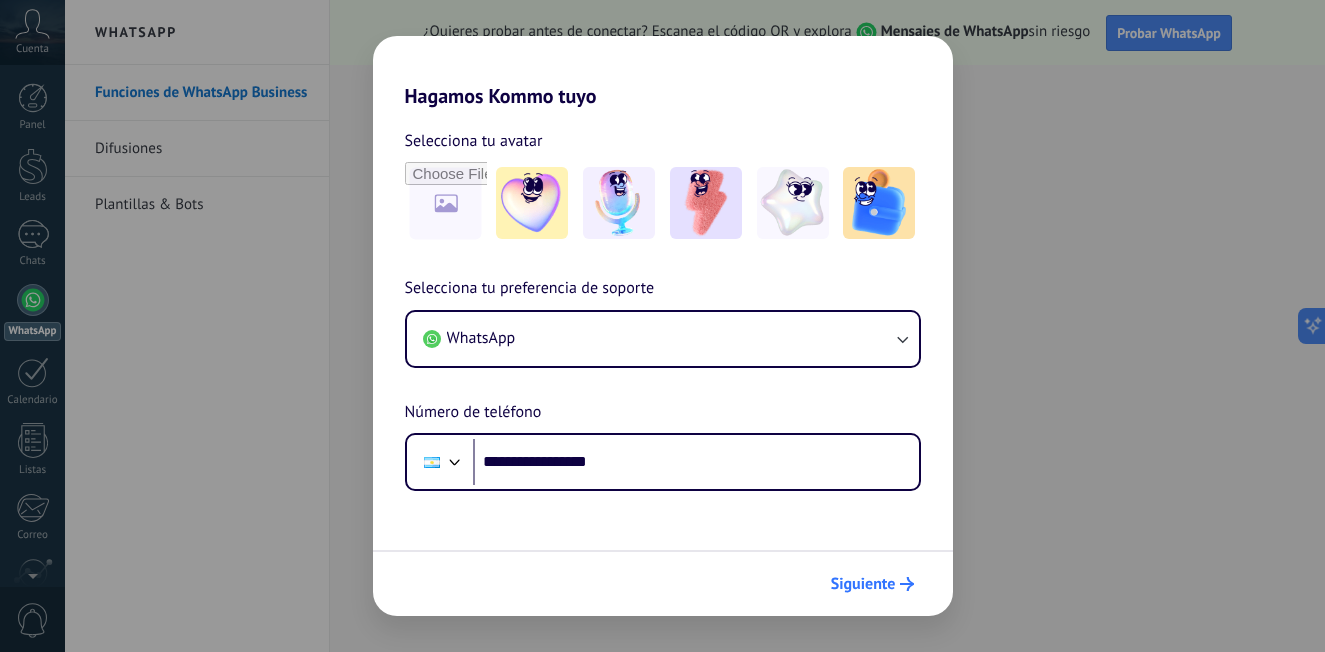 click on "Siguiente" at bounding box center [863, 584] 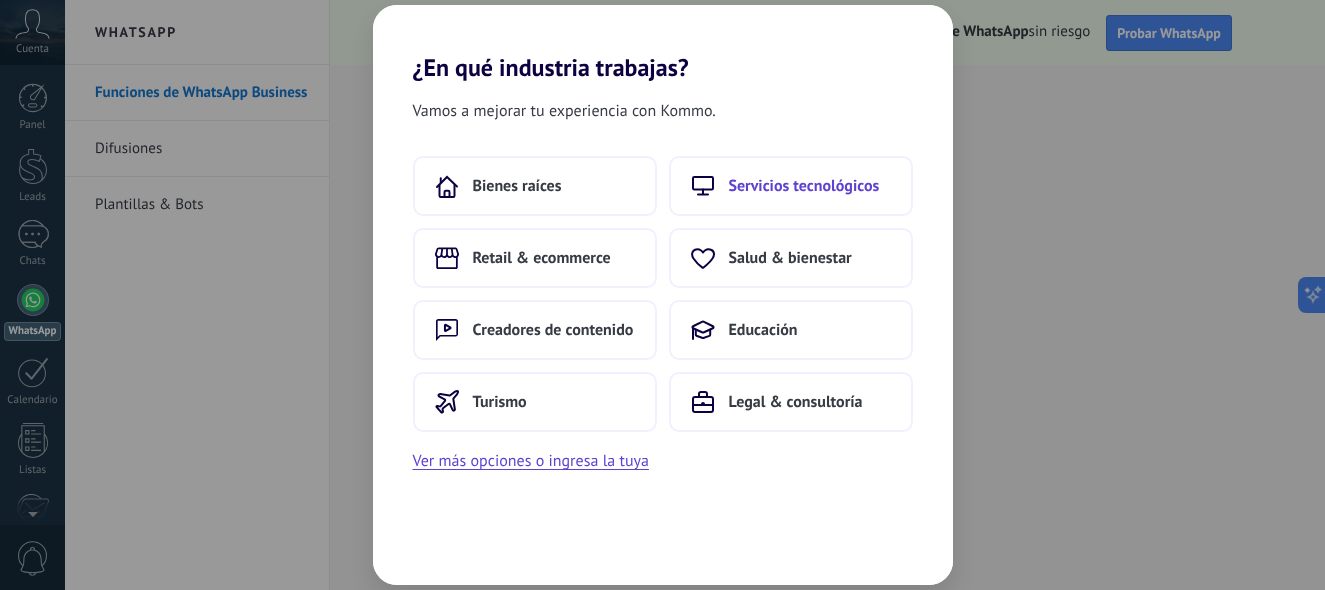 click on "Servicios tecnológicos" at bounding box center (517, 186) 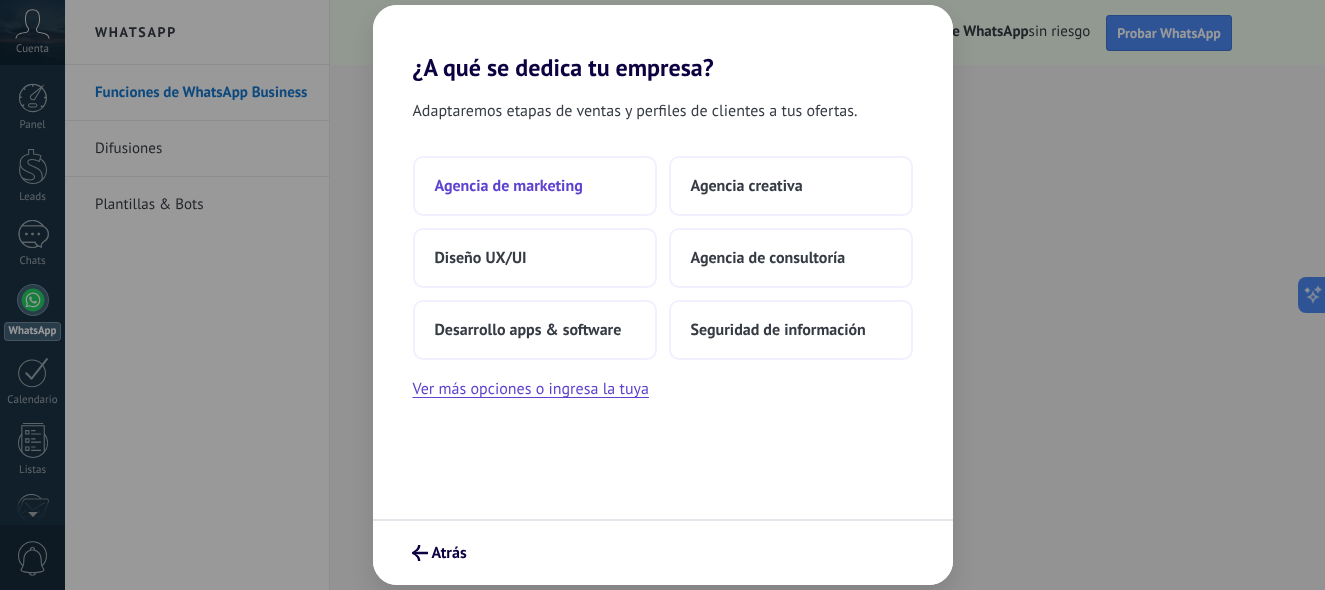 scroll, scrollTop: 0, scrollLeft: 0, axis: both 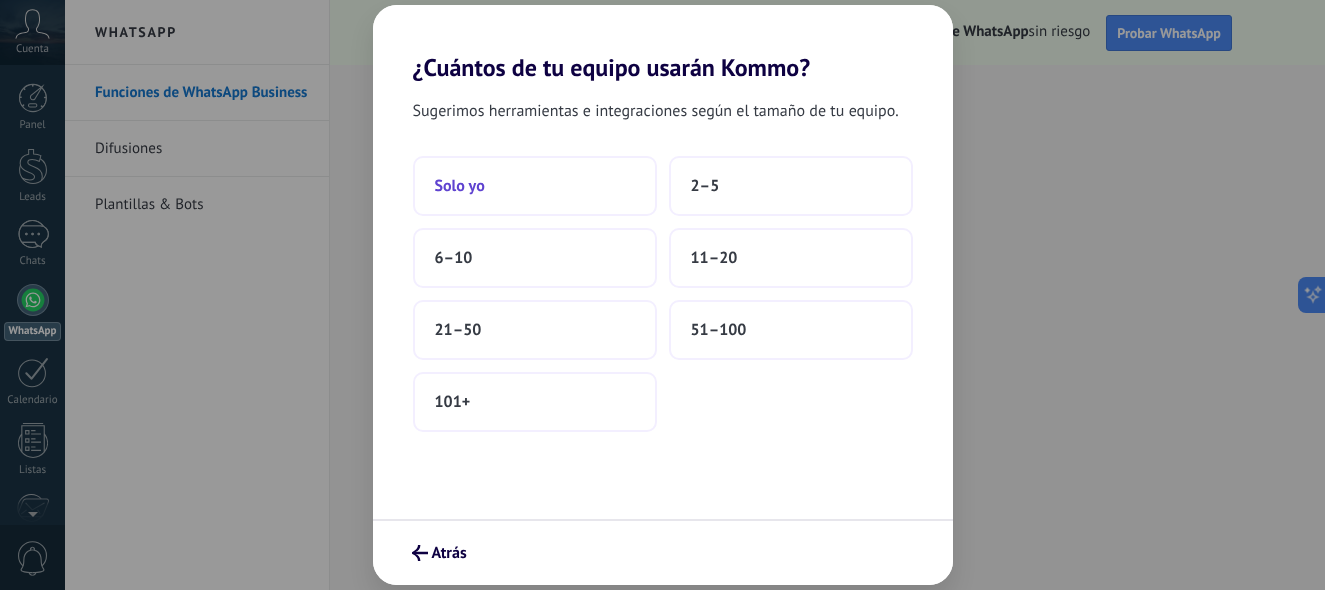 click on "Solo yo" at bounding box center [535, 186] 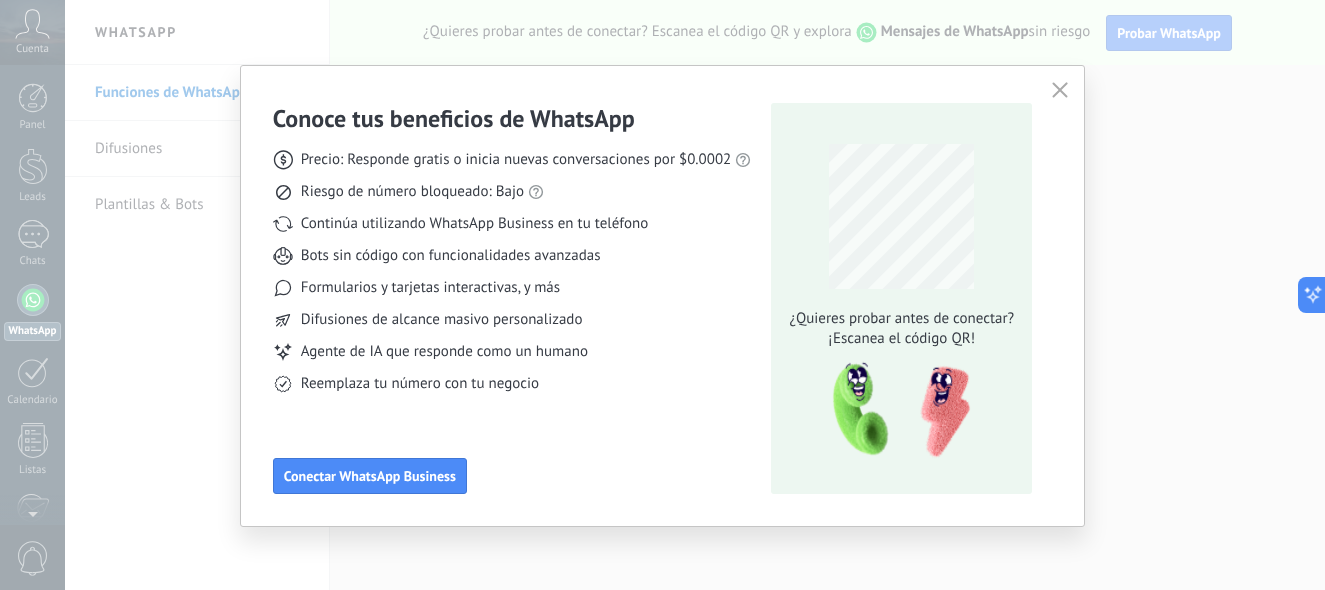 click at bounding box center [1060, 90] 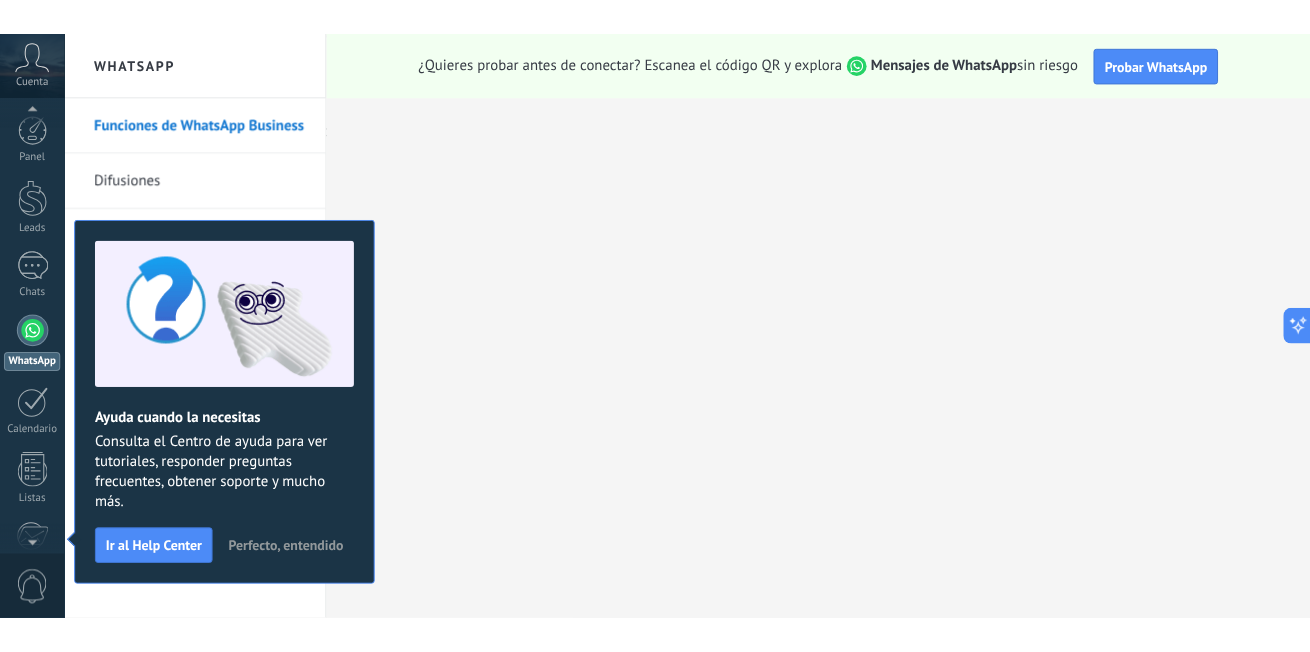 scroll, scrollTop: 0, scrollLeft: 0, axis: both 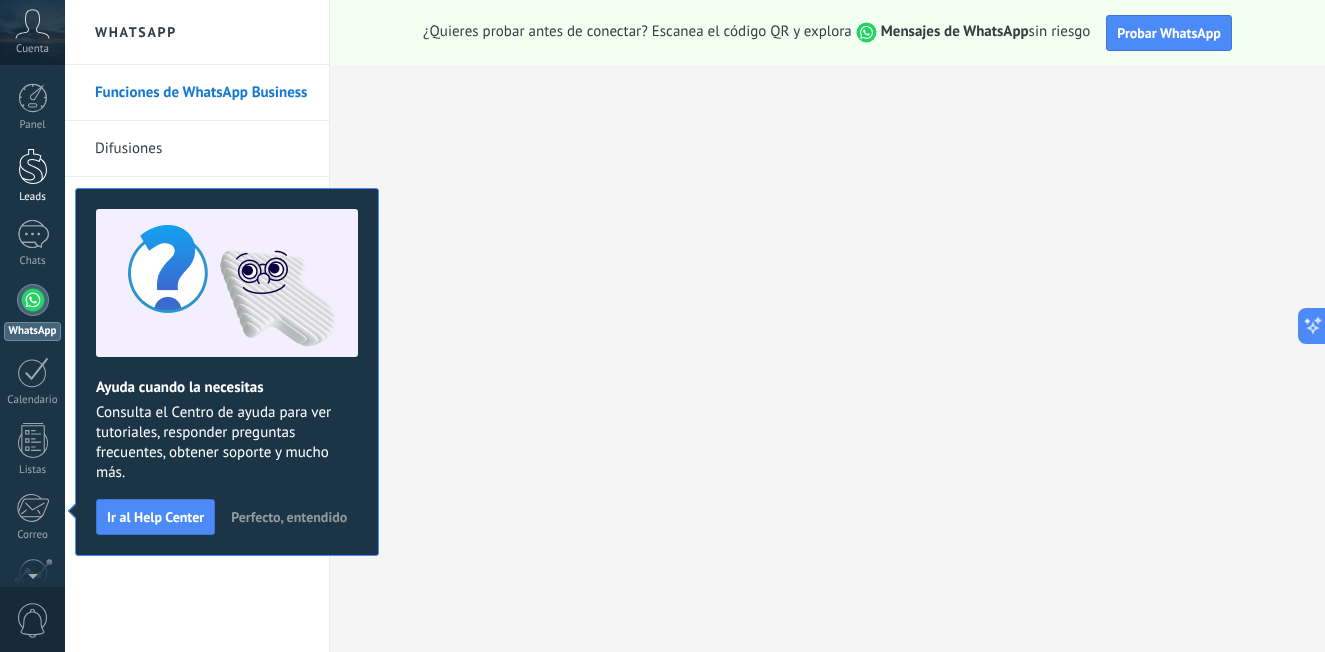 click at bounding box center (33, 166) 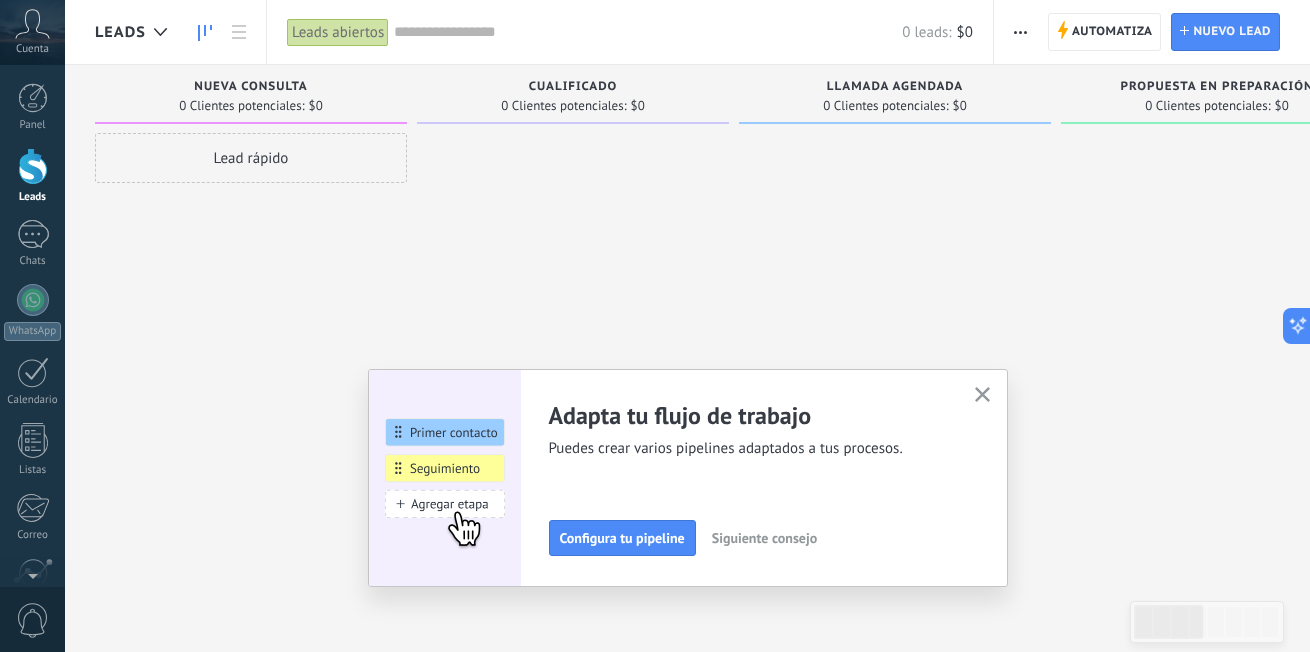 click at bounding box center (32, 24) 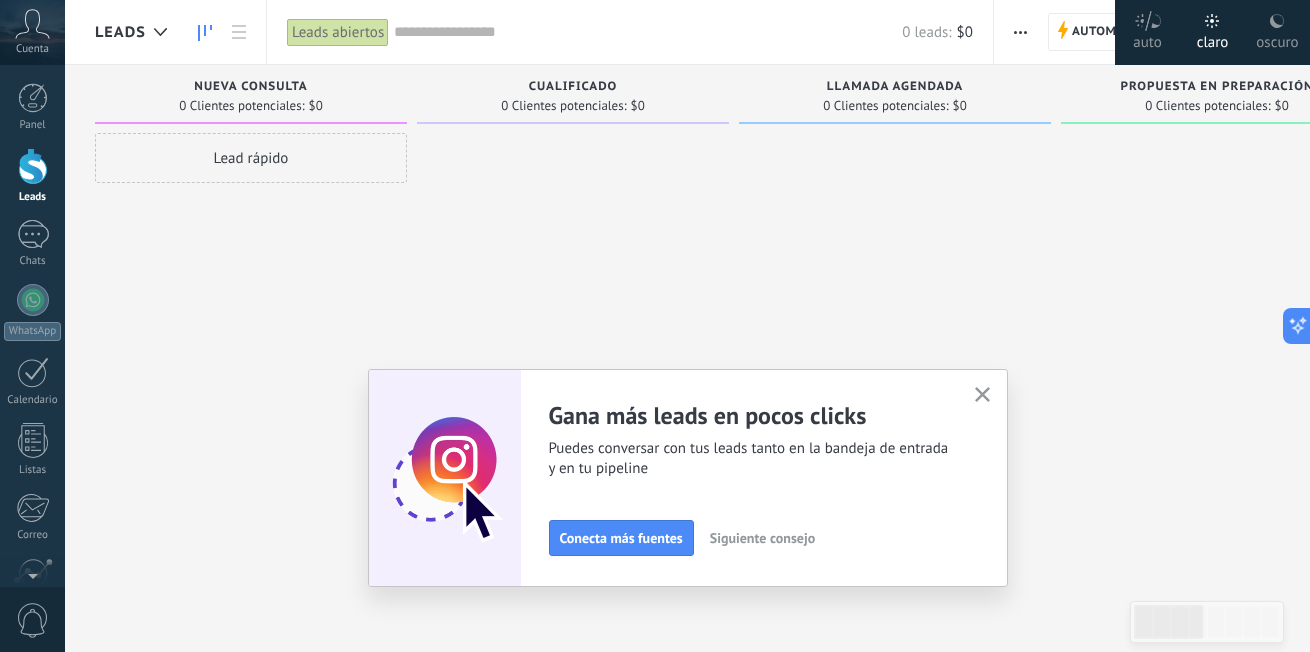 click at bounding box center [32, 24] 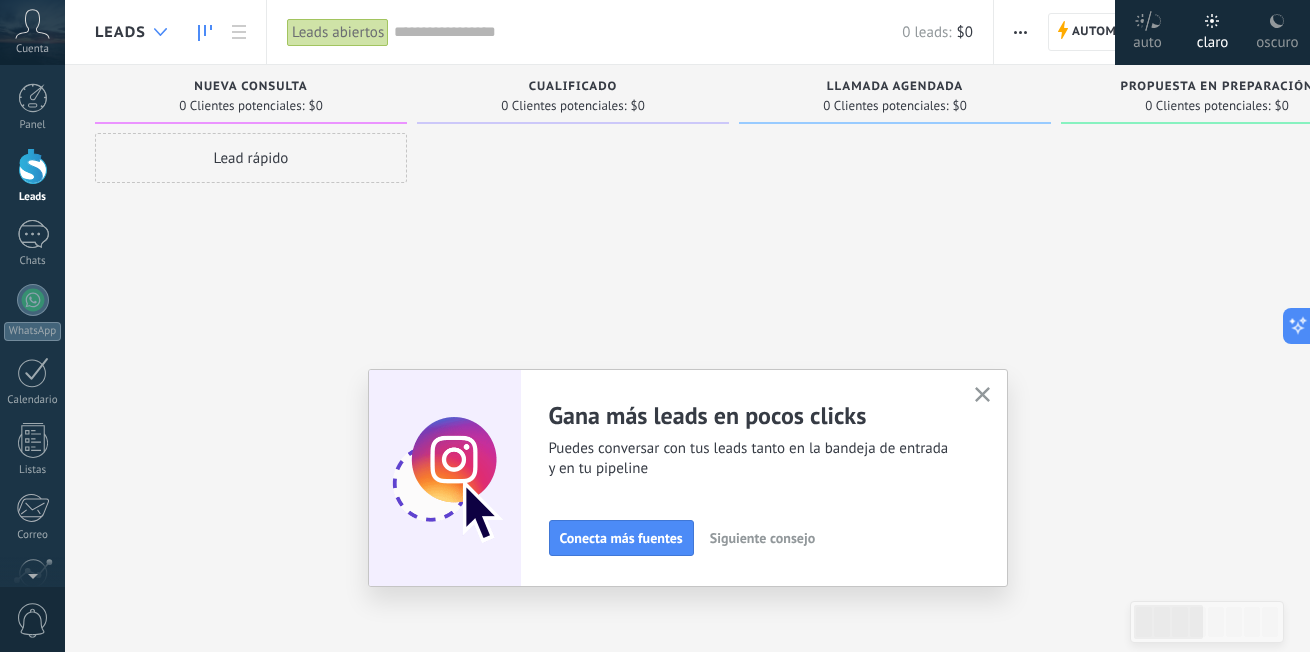 click at bounding box center (160, 32) 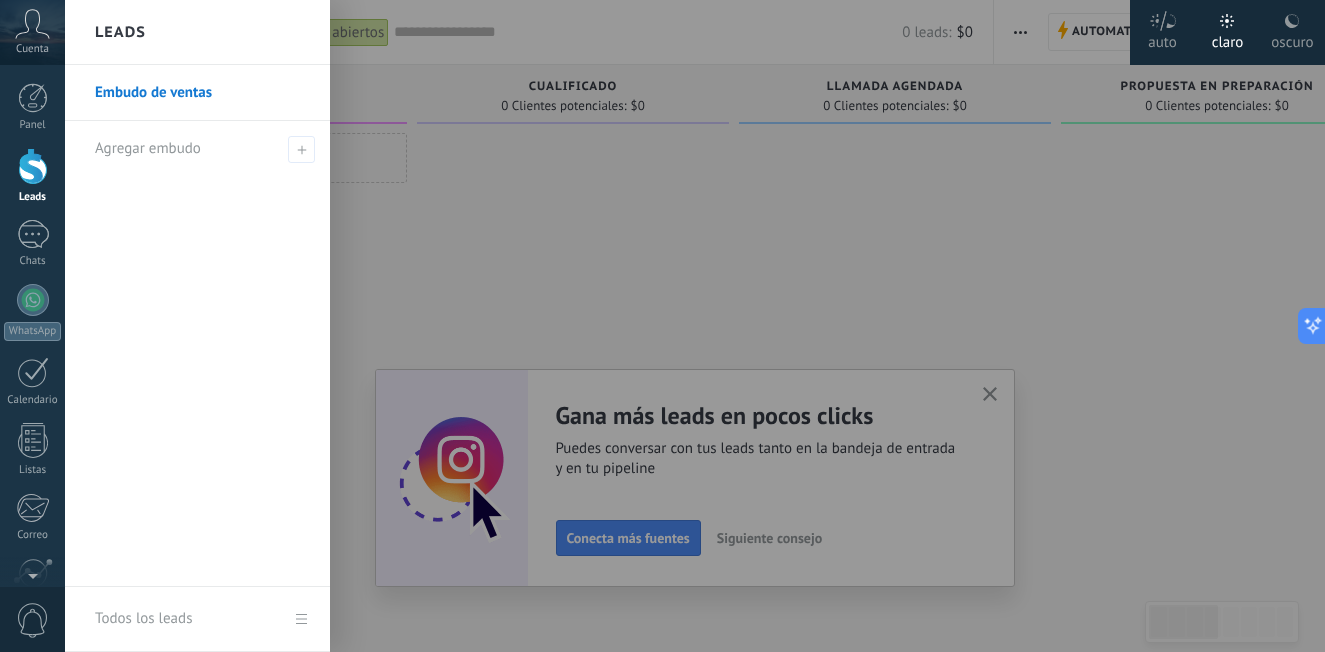 click on "Leads" at bounding box center (197, 32) 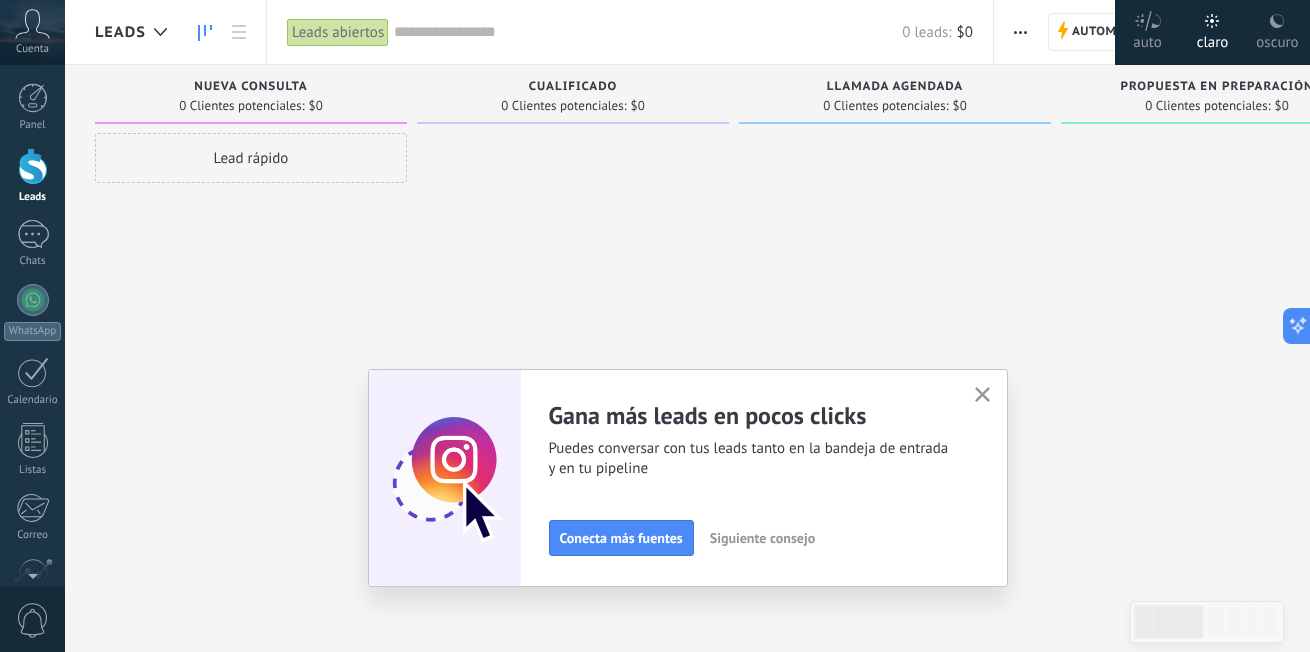 click at bounding box center [32, 24] 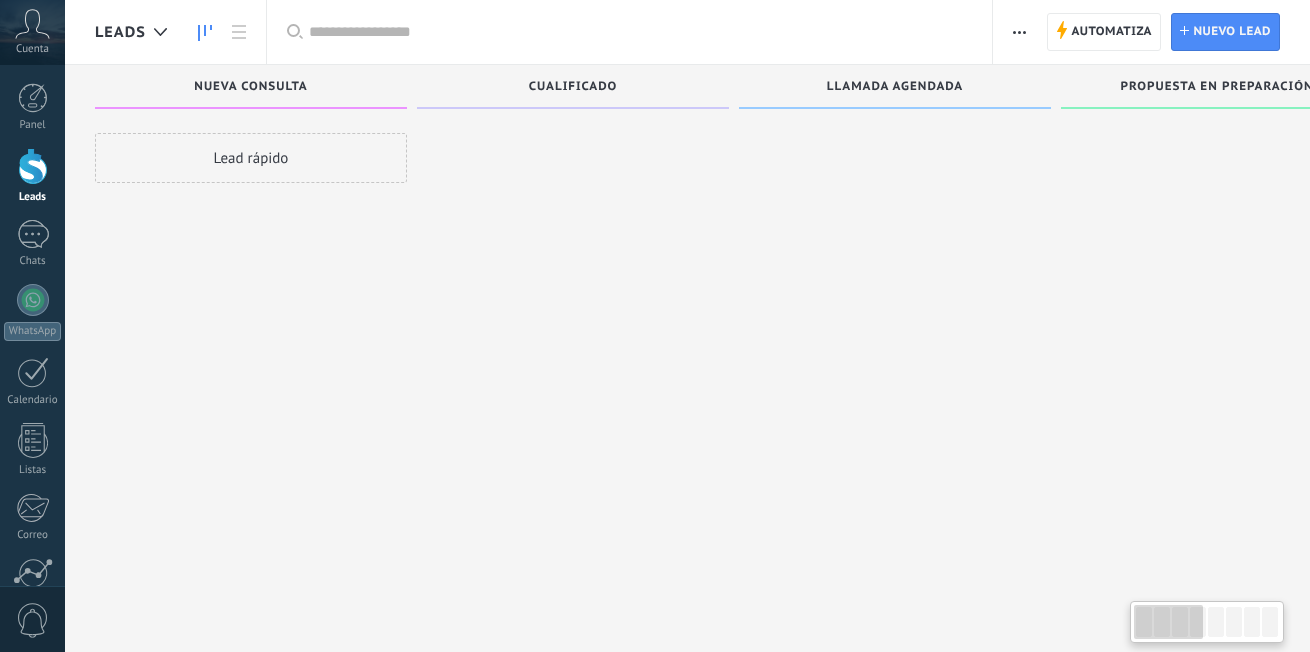 click at bounding box center (32, 24) 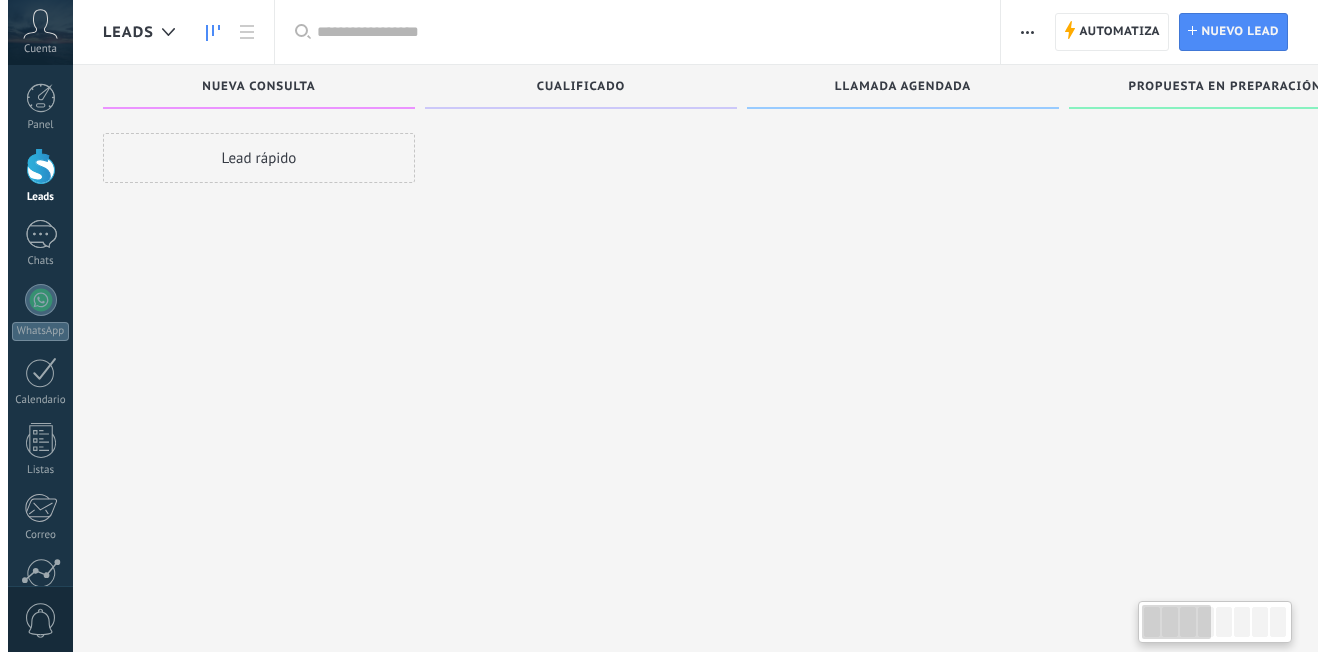 scroll, scrollTop: 0, scrollLeft: 0, axis: both 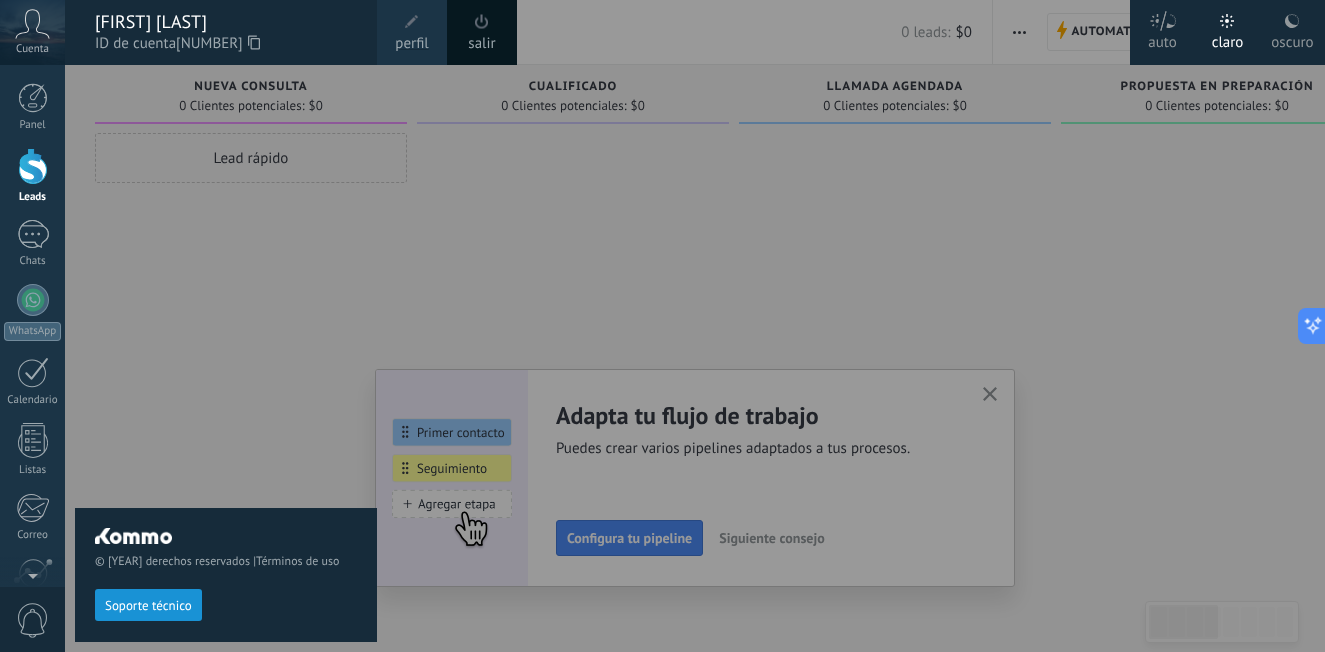 click at bounding box center (727, 326) 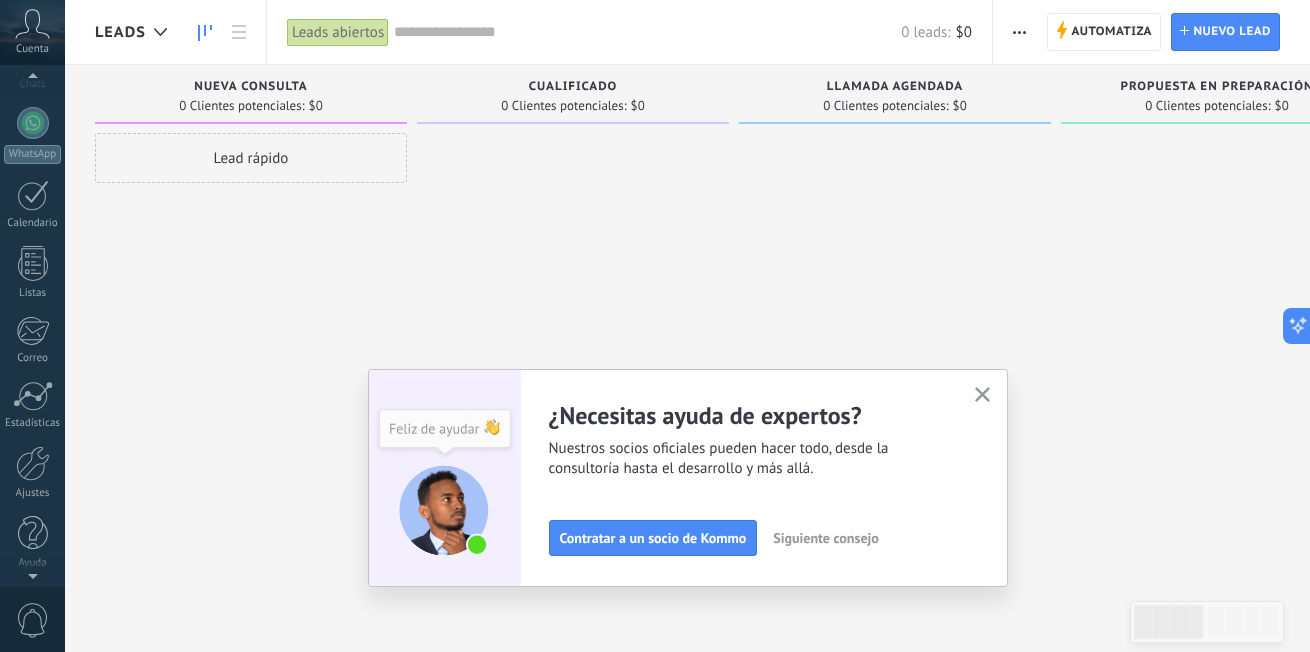 scroll, scrollTop: 0, scrollLeft: 0, axis: both 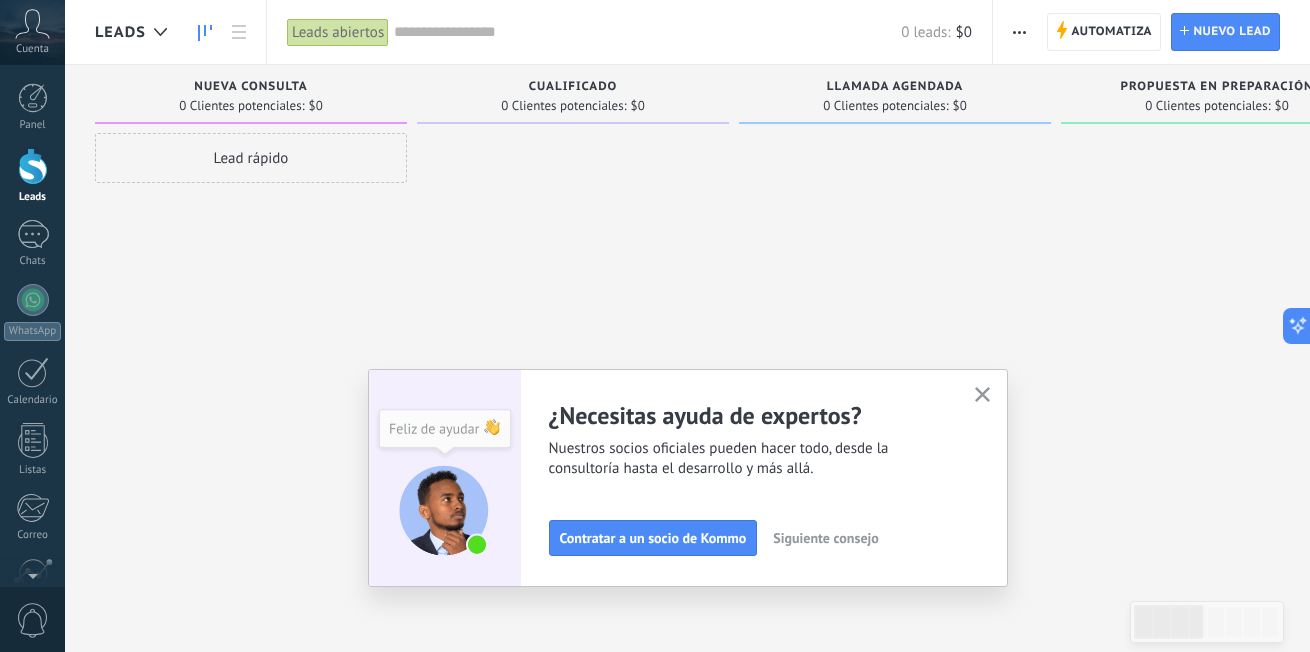 click at bounding box center [32, 24] 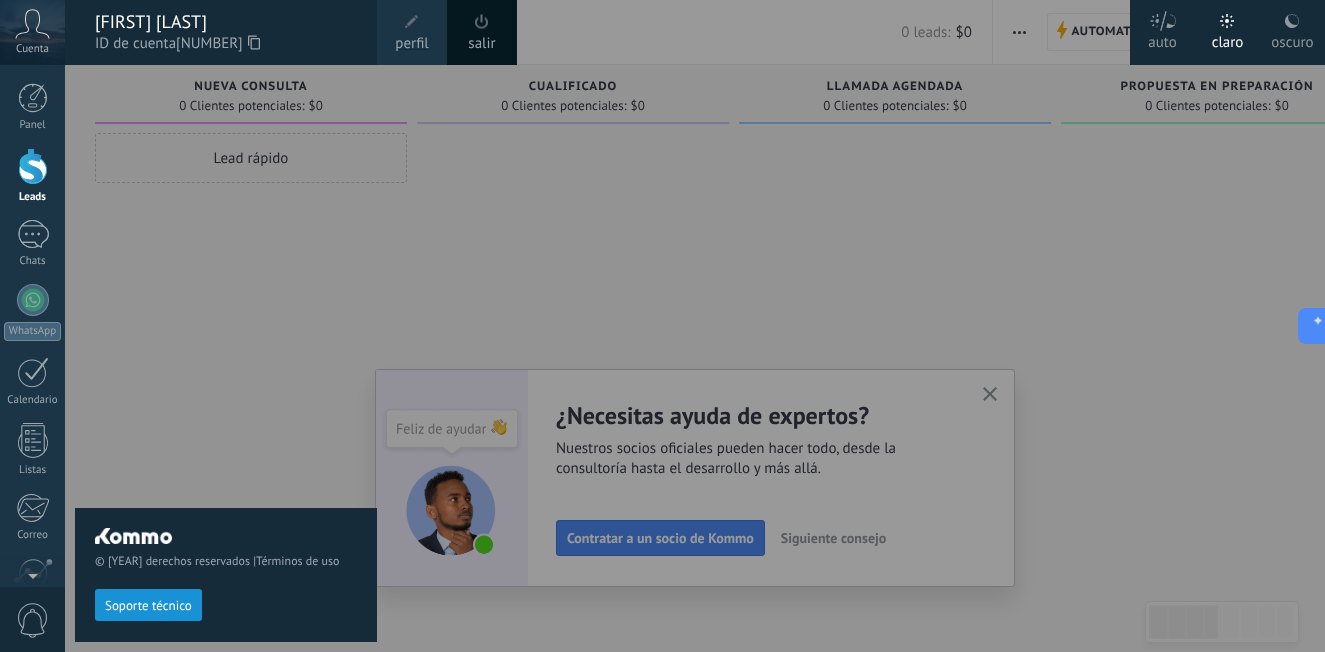 click at bounding box center (482, 21) 